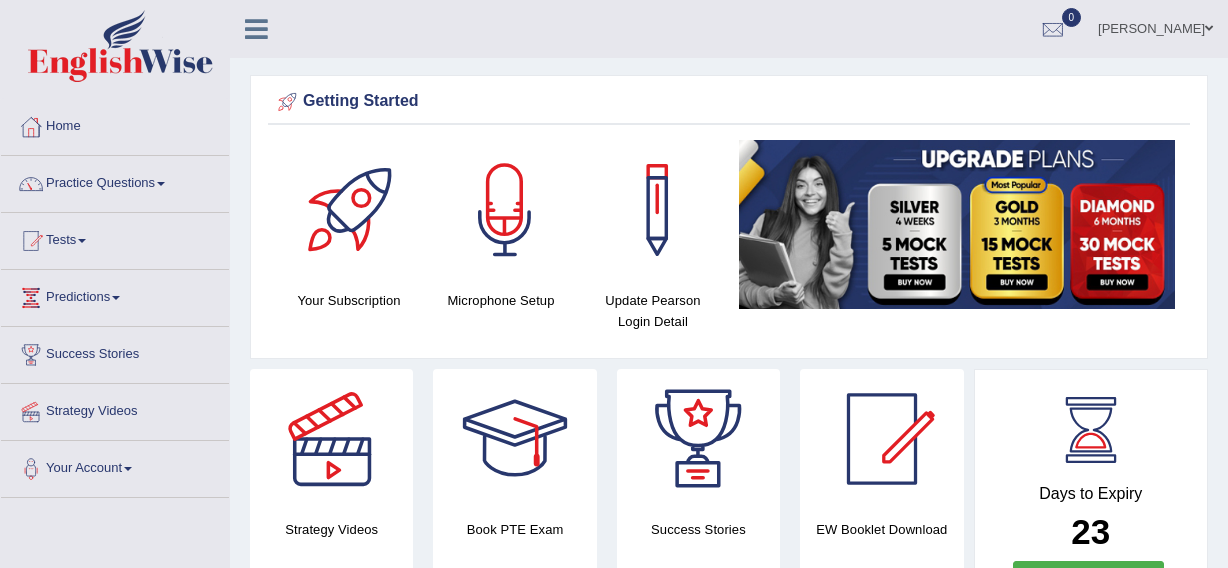 scroll, scrollTop: 0, scrollLeft: 0, axis: both 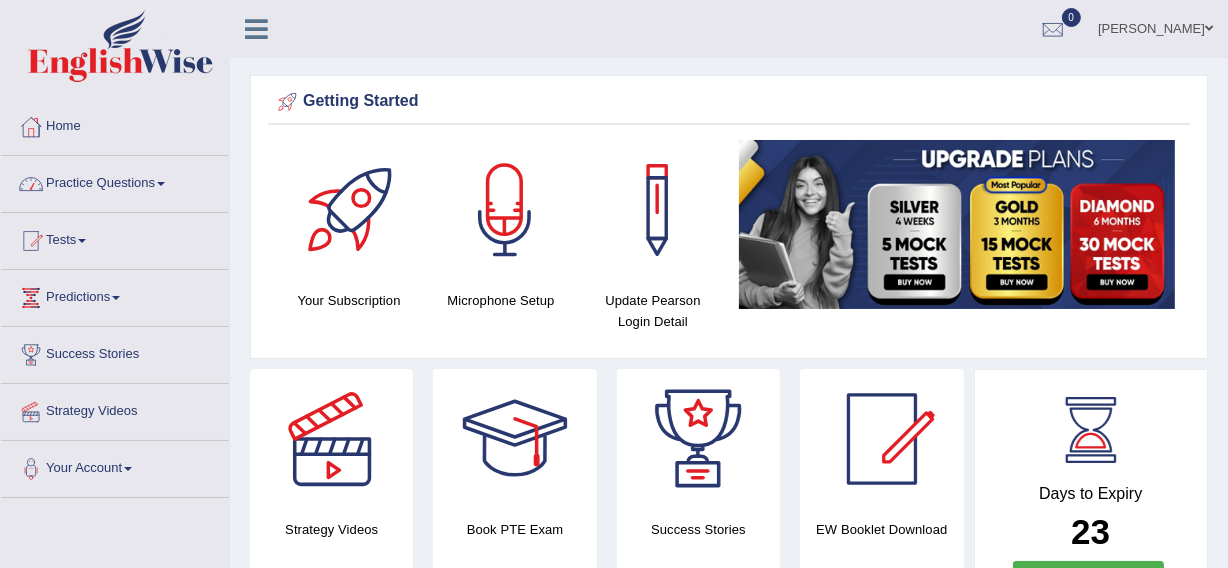 click on "Practice Questions" at bounding box center (115, 181) 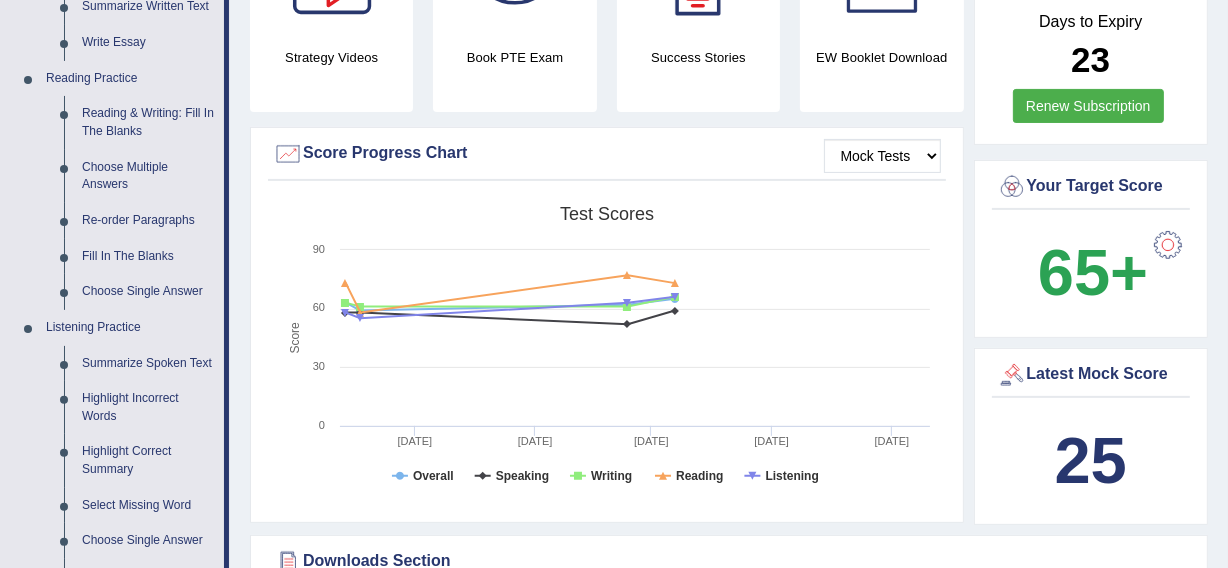 scroll, scrollTop: 509, scrollLeft: 0, axis: vertical 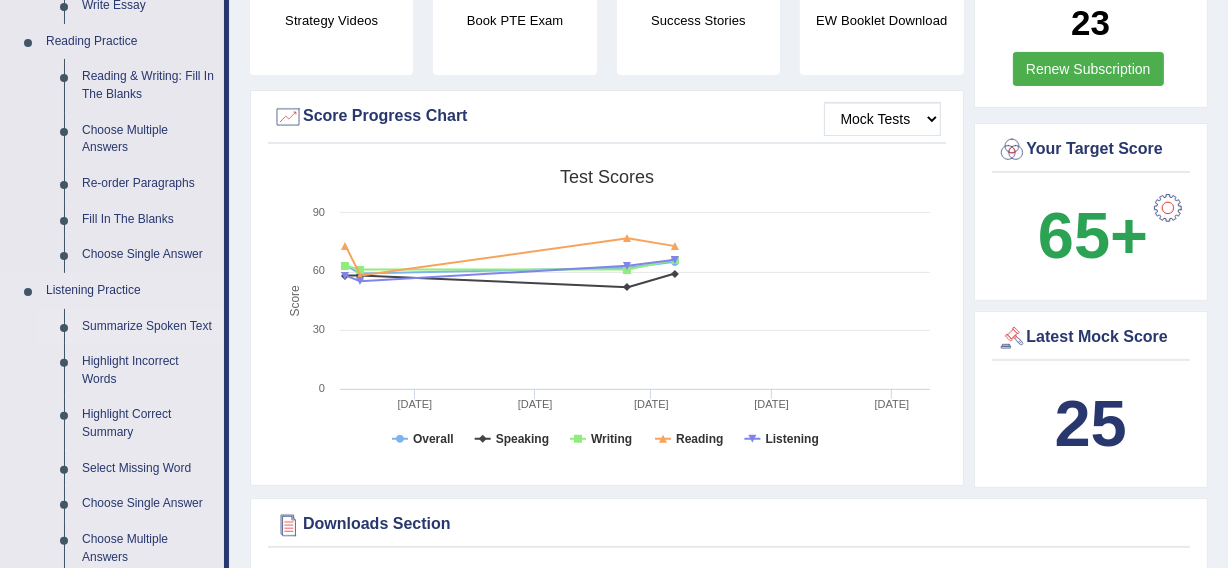 click on "Summarize Spoken Text" at bounding box center [148, 327] 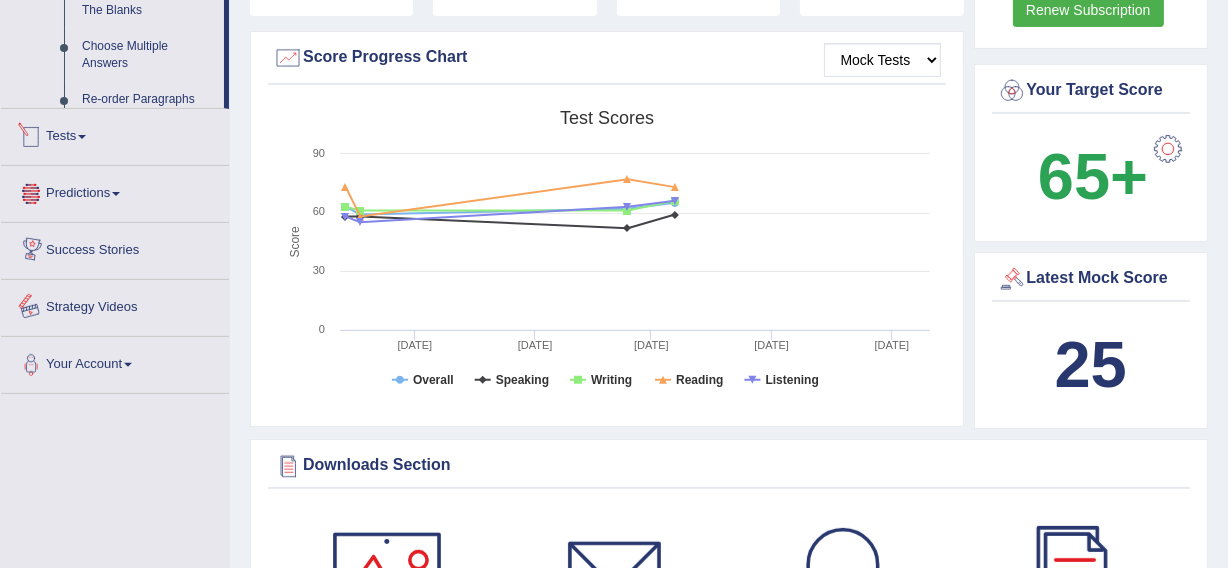scroll, scrollTop: 747, scrollLeft: 0, axis: vertical 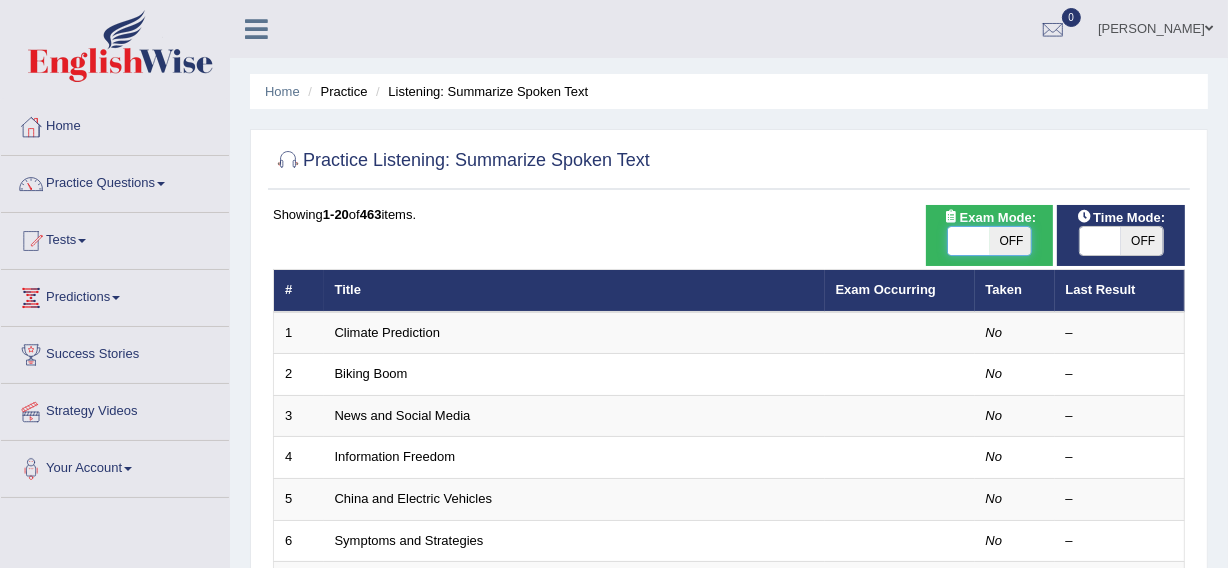 click at bounding box center (969, 241) 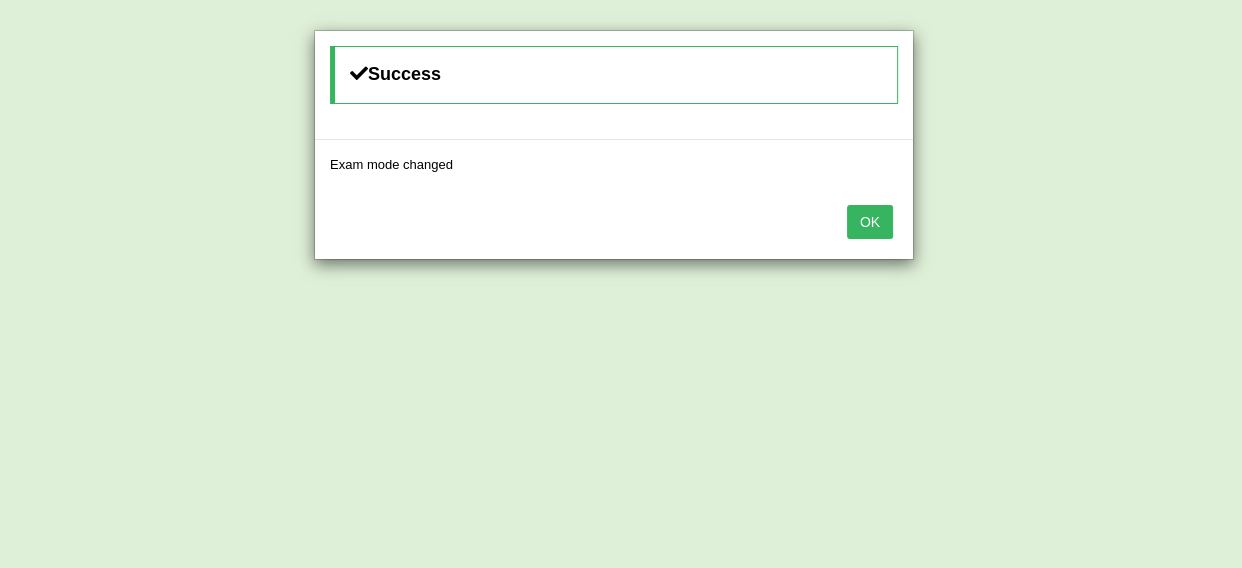 click on "OK" at bounding box center [870, 222] 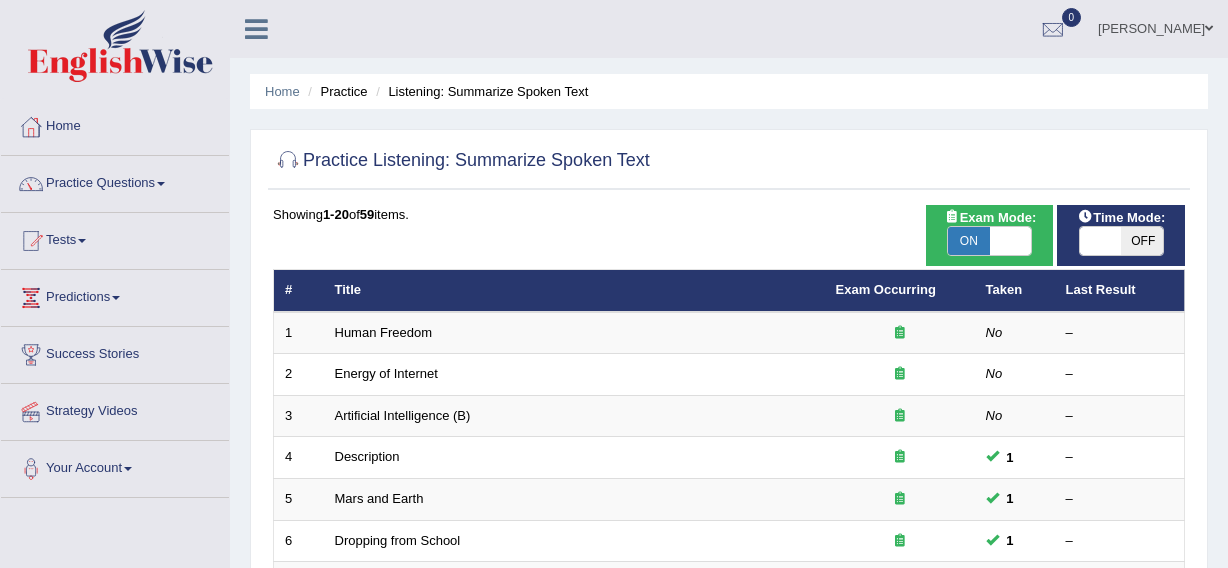 scroll, scrollTop: 0, scrollLeft: 0, axis: both 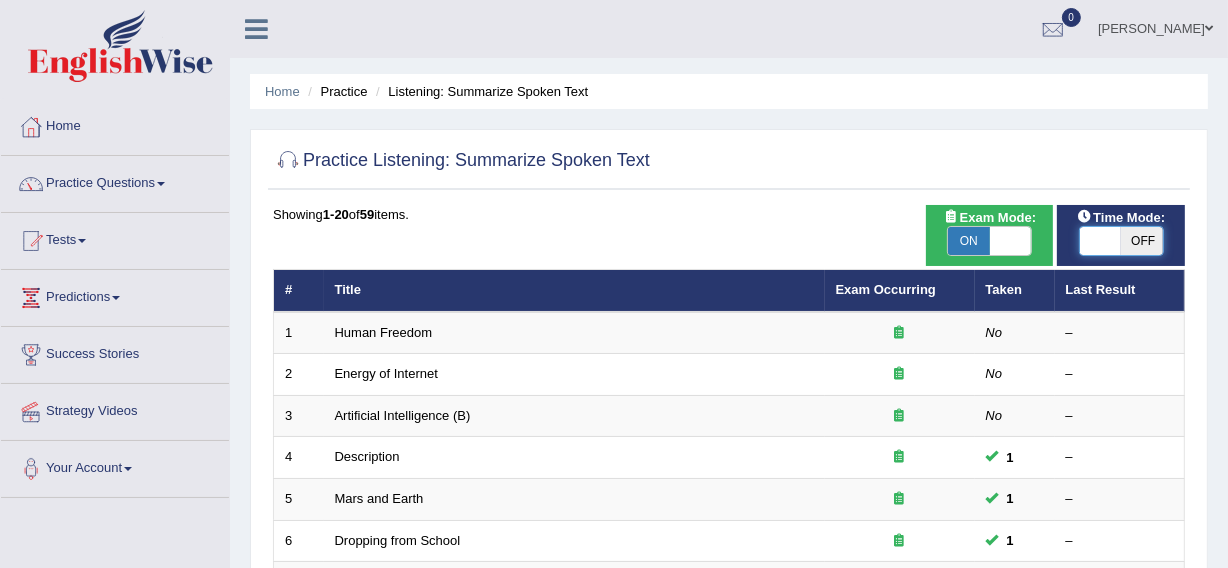 click at bounding box center [1101, 241] 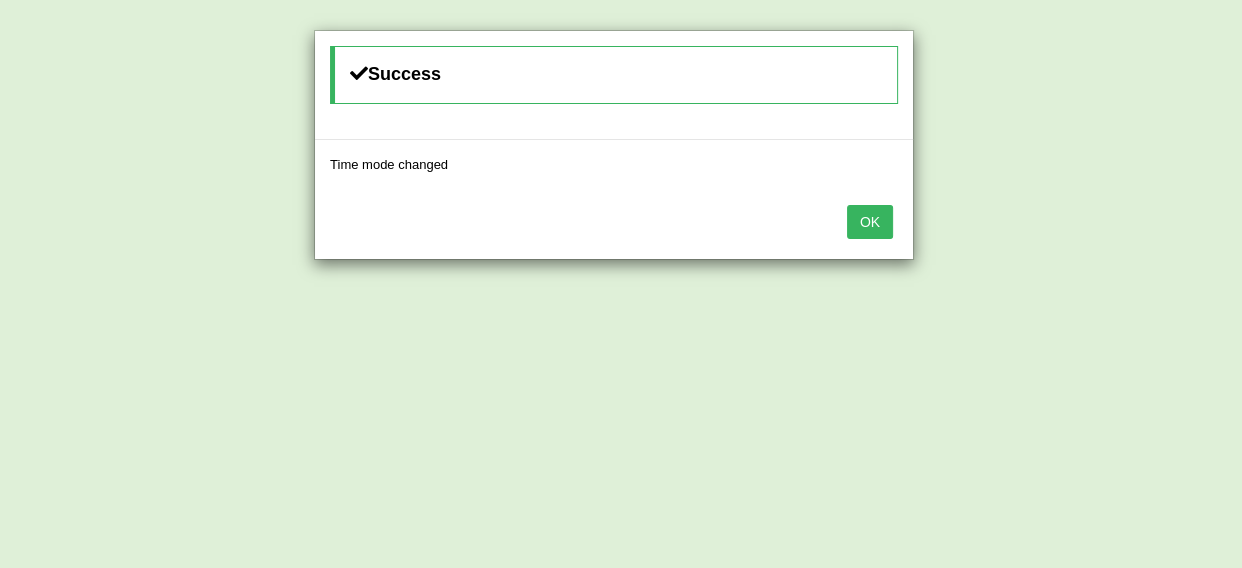 click on "OK" at bounding box center [870, 222] 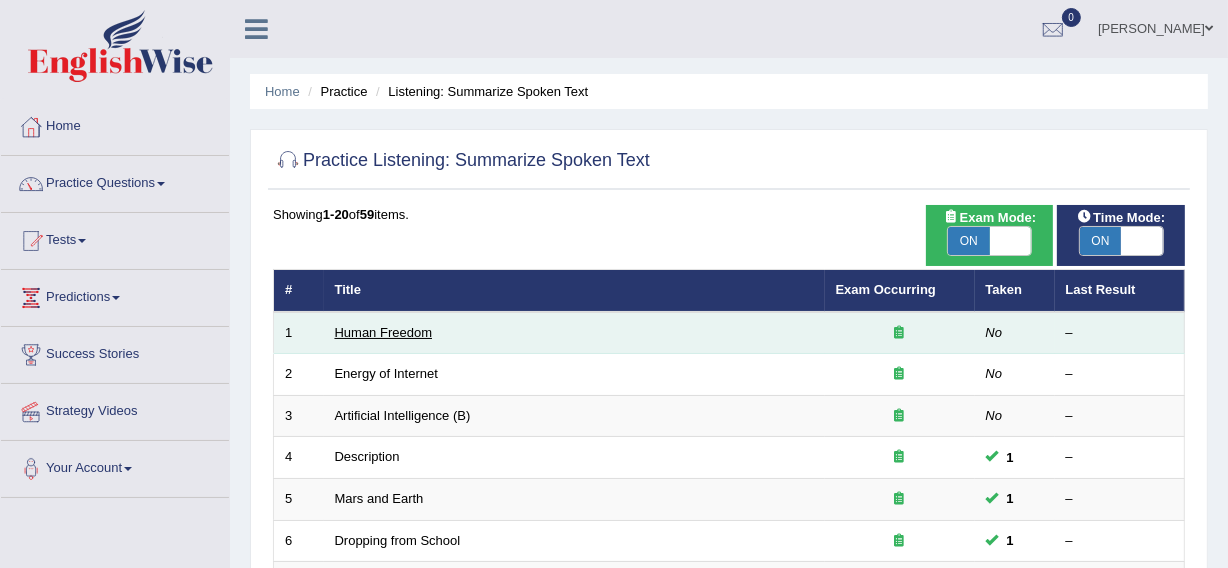 click on "Human Freedom" at bounding box center [384, 332] 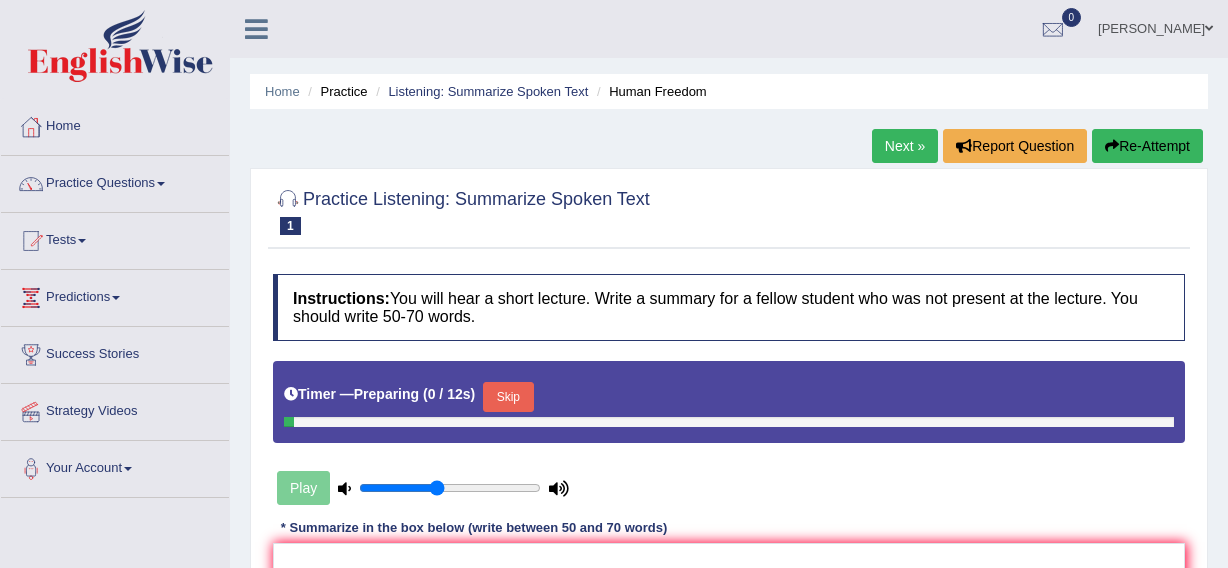 scroll, scrollTop: 0, scrollLeft: 0, axis: both 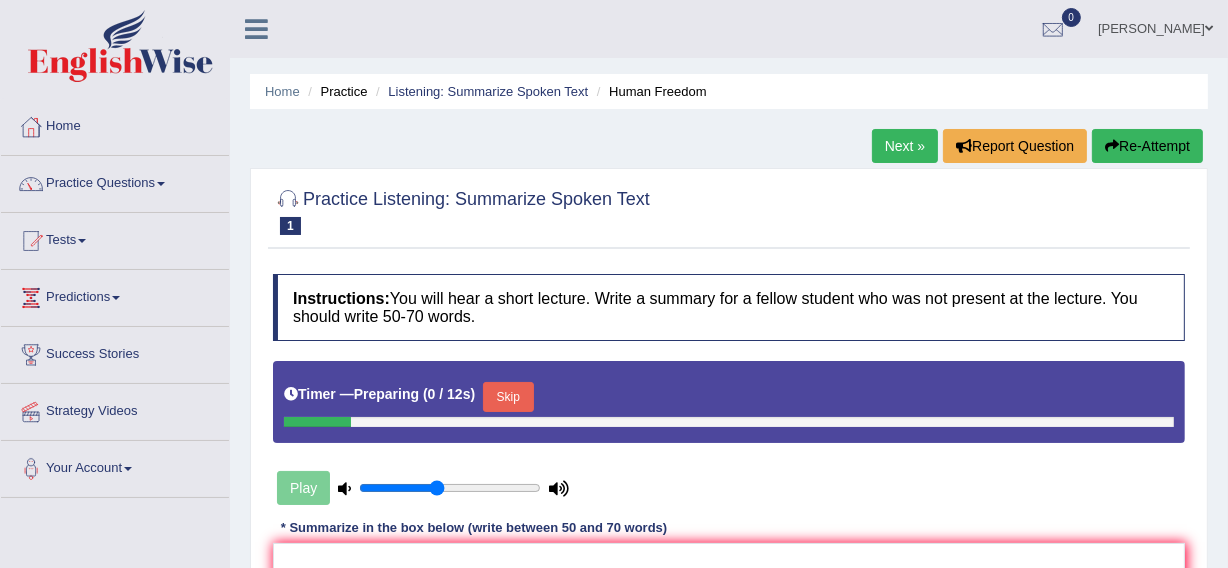 click on "Play" at bounding box center (729, 437) 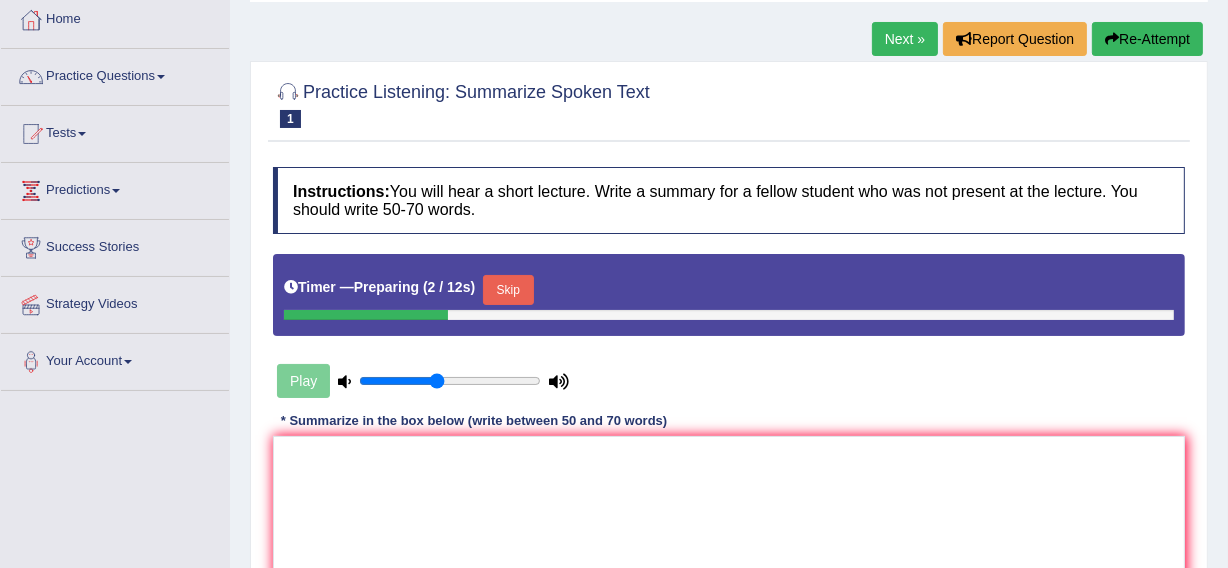 scroll, scrollTop: 109, scrollLeft: 0, axis: vertical 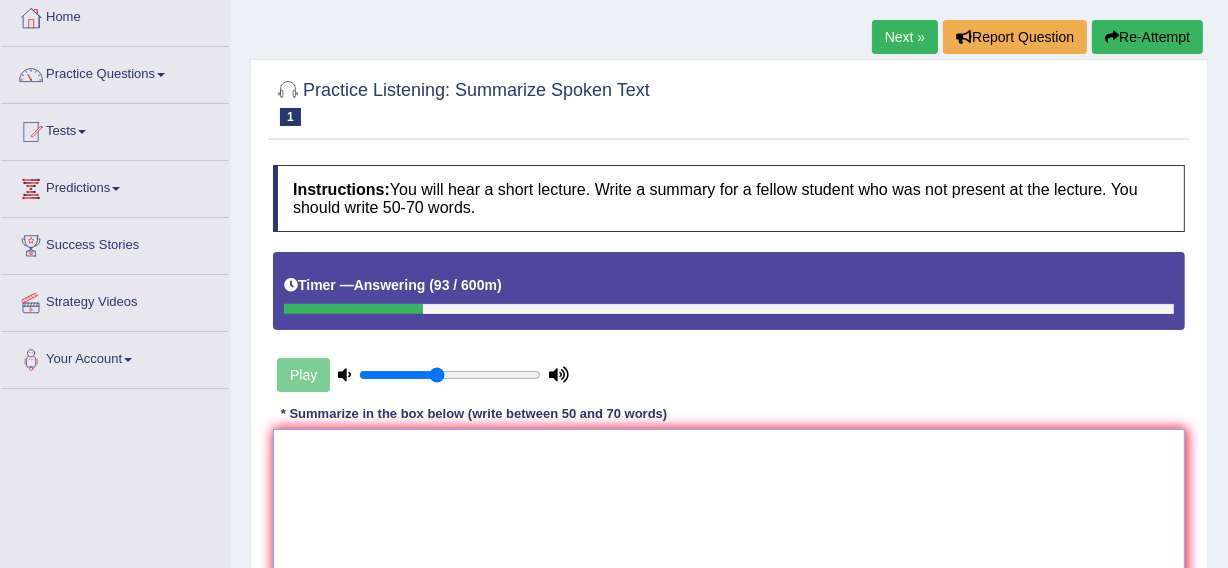 click at bounding box center [729, 526] 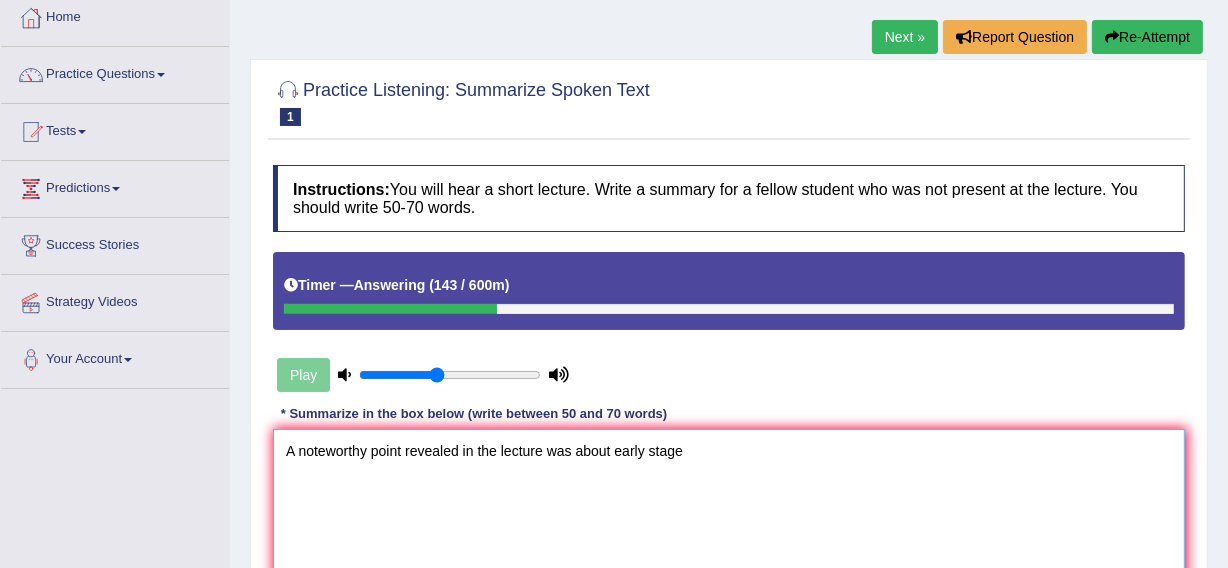 click on "A noteworthy point revealed in the lecture was about early stage" at bounding box center [729, 526] 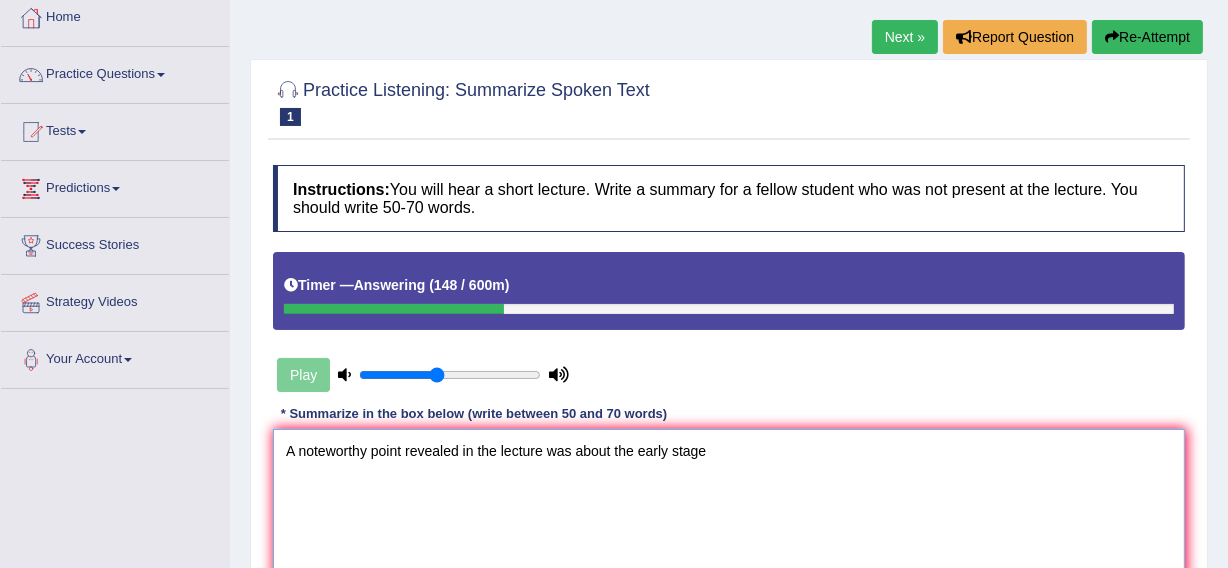 click on "A noteworthy point revealed in the lecture was about the early stage" at bounding box center [729, 526] 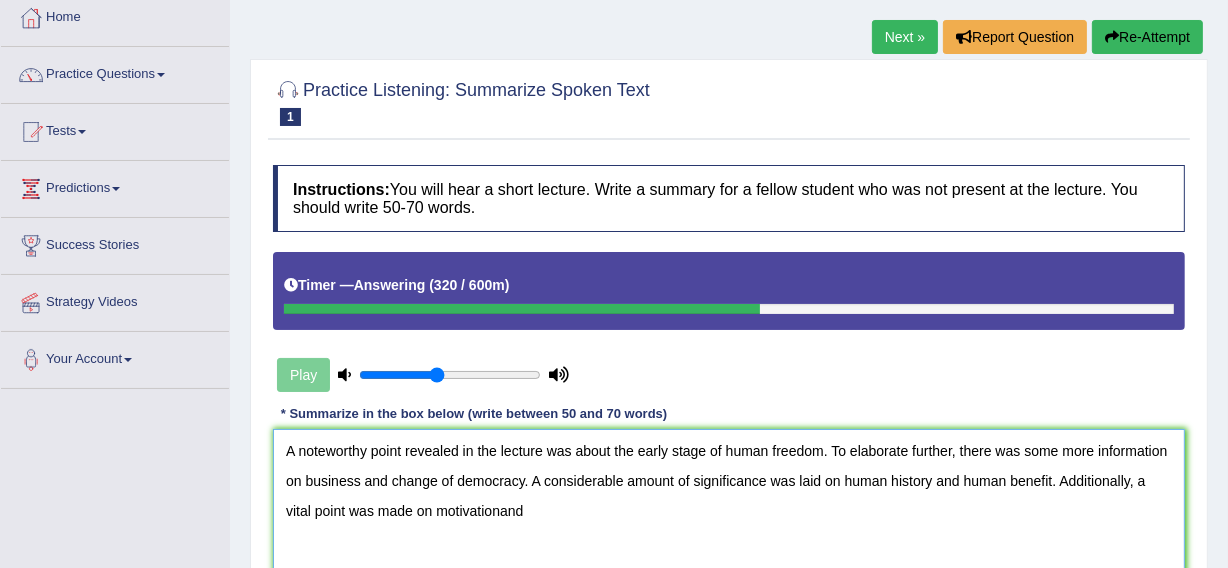click on "A noteworthy point revealed in the lecture was about the early stage of human freedom. To elaborate further, there was some more information on business and change of democracy. A considerable amount of significance was laid on human history and human benefit. Additionally, a vital point was made on motivationand" at bounding box center [729, 526] 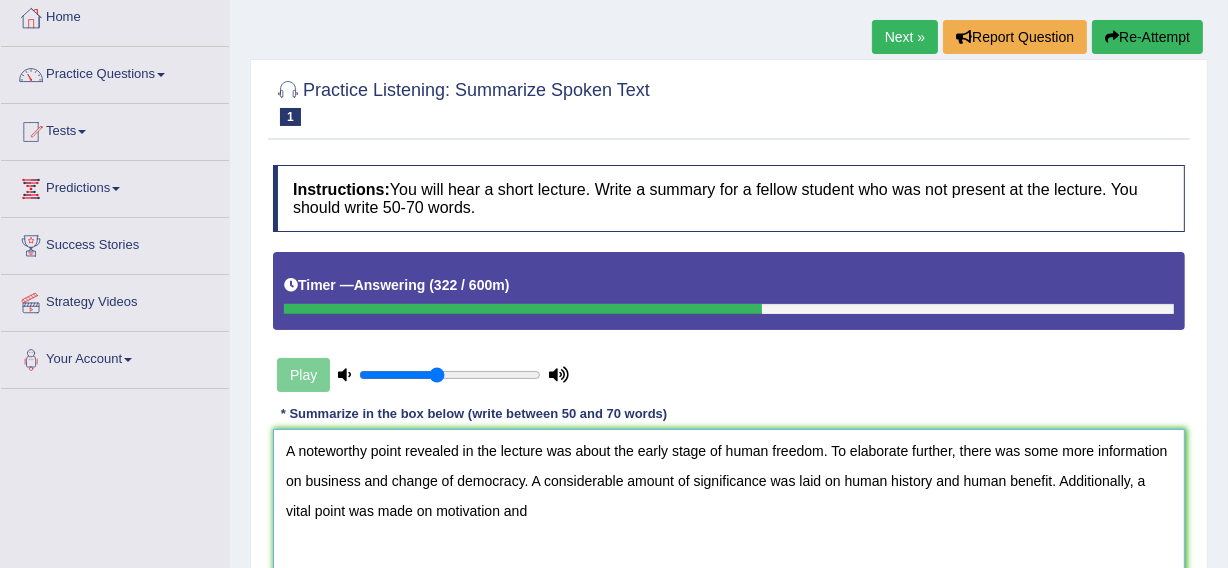 click on "A noteworthy point revealed in the lecture was about the early stage of human freedom. To elaborate further, there was some more information on business and change of democracy. A considerable amount of significance was laid on human history and human benefit. Additionally, a vital point was made on motivation and" at bounding box center (729, 526) 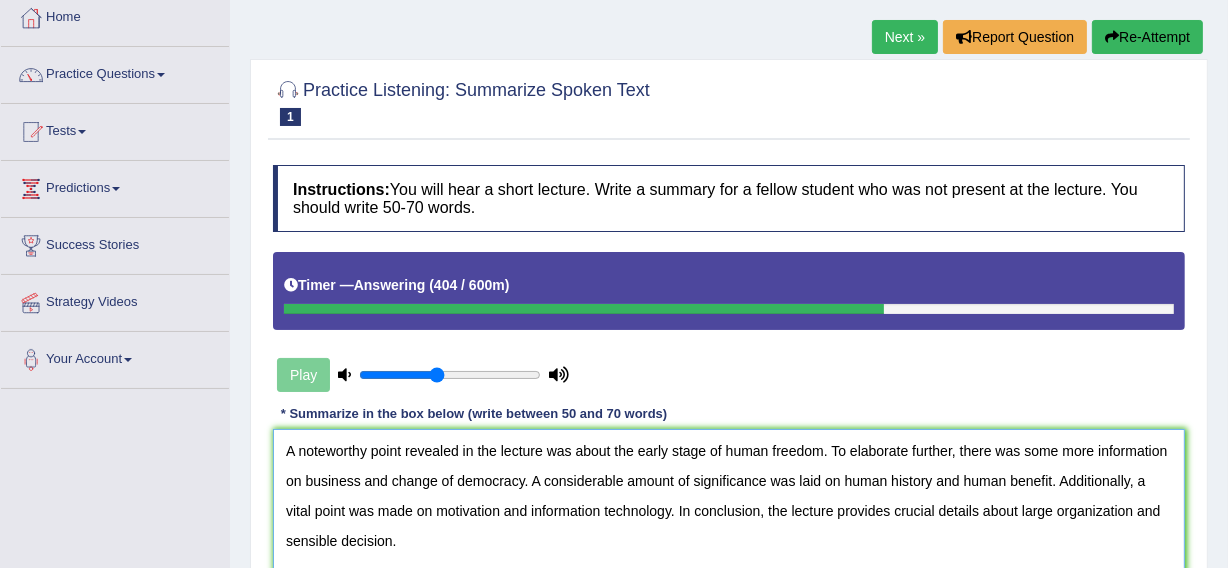 type on "A noteworthy point revealed in the lecture was about the early stage of human freedom. To elaborate further, there was some more information on business and change of democracy. A considerable amount of significance was laid on human history and human benefit. Additionally, a vital point was made on motivation and information technology. In conclusion, the lecture provides crucial details about large organization and sensible decision." 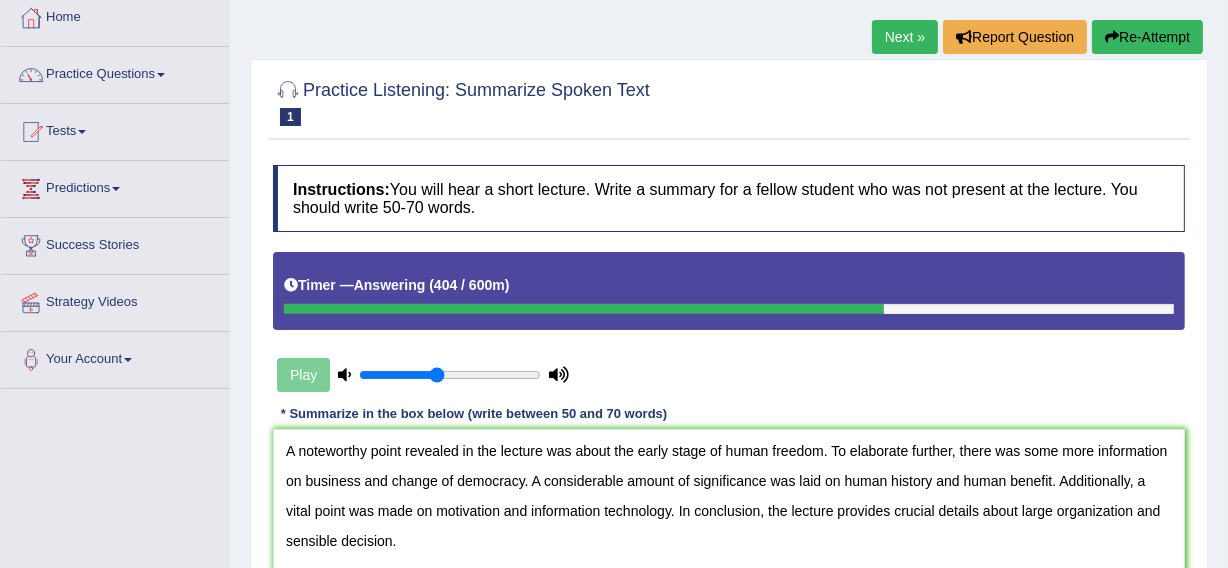 click on "Toggle navigation
Home
Practice Questions   Speaking Practice Read Aloud
Repeat Sentence
Describe Image
Re-tell Lecture
Answer Short Question
Writing Practice  Summarize Written Text
Write Essay
Reading Practice  Reading & Writing: Fill In The Blanks
Choose Multiple Answers
Re-order Paragraphs
Fill In The Blanks
Choose Single Answer
Listening Practice  Summarize Spoken Text
Highlight Incorrect Words
Highlight Correct Summary
Select Missing Word
Choose Single Answer
Choose Multiple Answers
Fill In The Blanks
Write From Dictation
Pronunciation
Tests  Take Practice Sectional Test
Take Mock Test
History
Predictions  Latest Predictions" at bounding box center [614, 411] 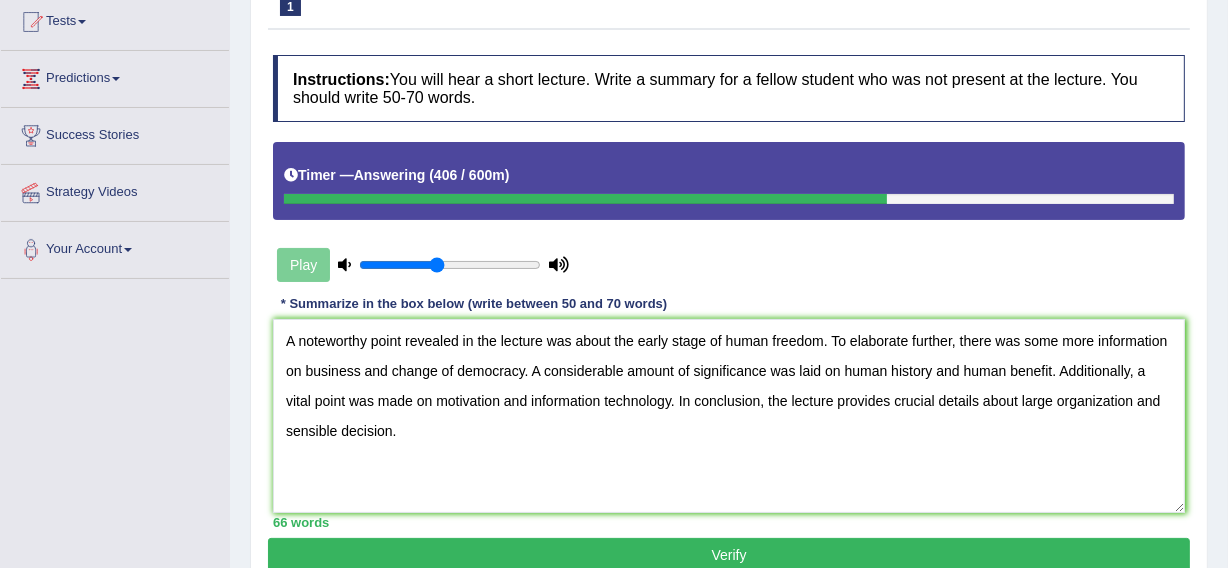 scroll, scrollTop: 254, scrollLeft: 0, axis: vertical 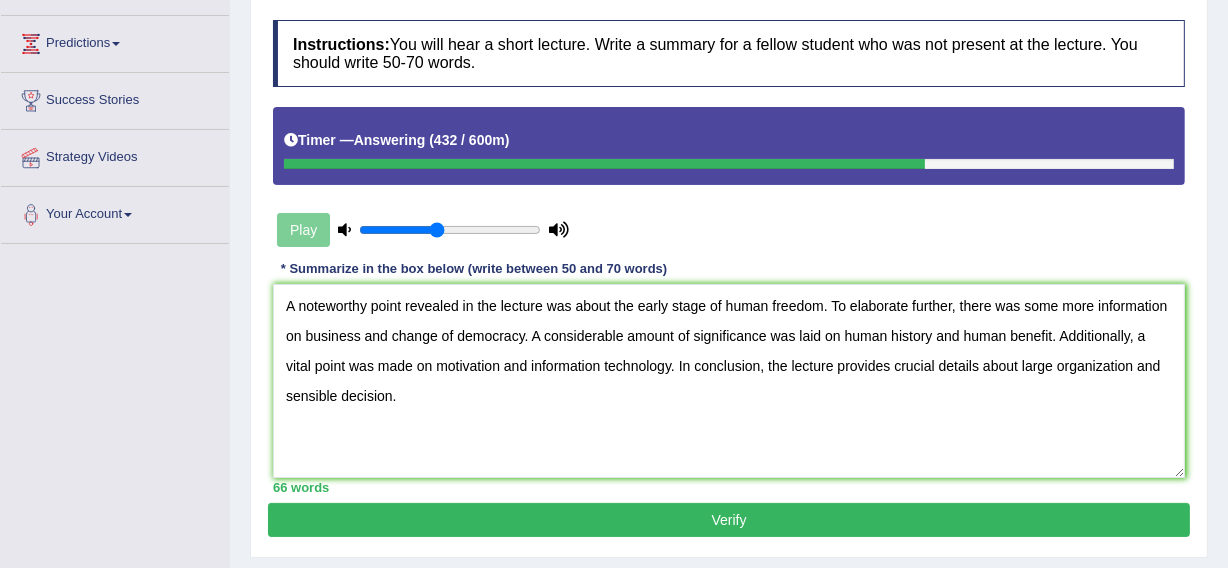 click on "Verify" at bounding box center [729, 520] 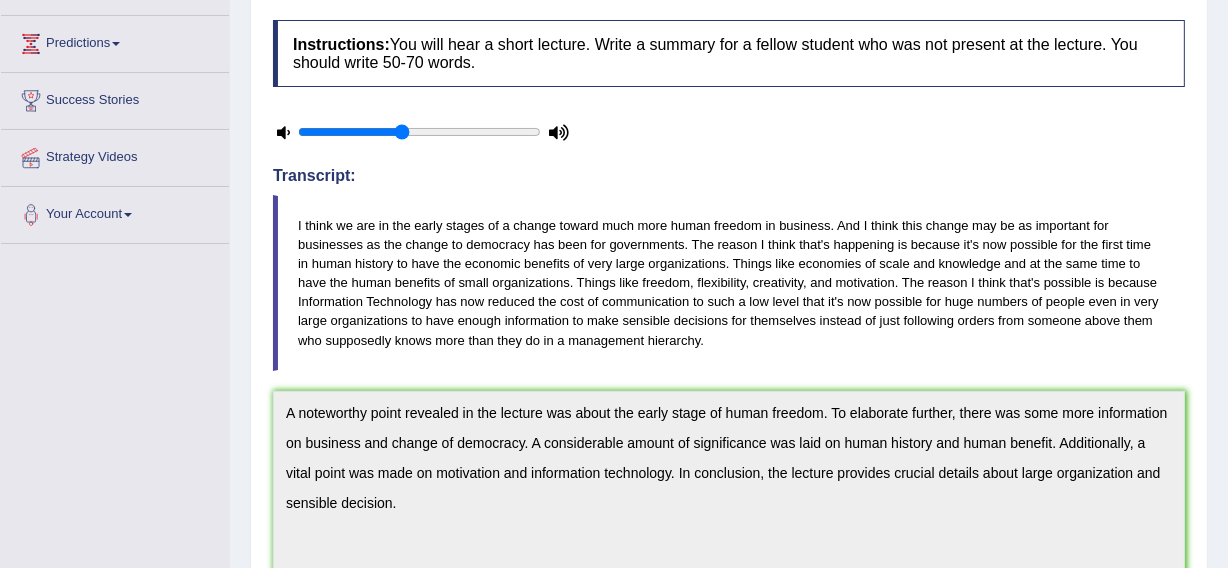 click on "Home
Practice
Listening: Summarize Spoken Text
Human Freedom
Next »  Report Question  Re-Attempt
Practice Listening: Summarize Spoken Text
1
Human Freedom
Instructions:  You will hear a short lecture. Write a summary for a fellow student who was not present at the lecture. You should write 50-70 words.
Timer —  Answering   ( 432 / 600m ) Transcript: Recorded Answer: * Summarize in the box below (write between 50 and 70 words) 66 words Written Keywords: — A.I. Engine Result: A   noteworthy   point   revealed   in   the   lecture   was   about   the   early   stage   of   human   freedom .  To   elaborate   further ,  there   was   some   more   information   on   business   and   change   of   democracy .  A   considerable   amount   of   significance   was   laid   on   human   history   and   human   benefit ." at bounding box center (729, 407) 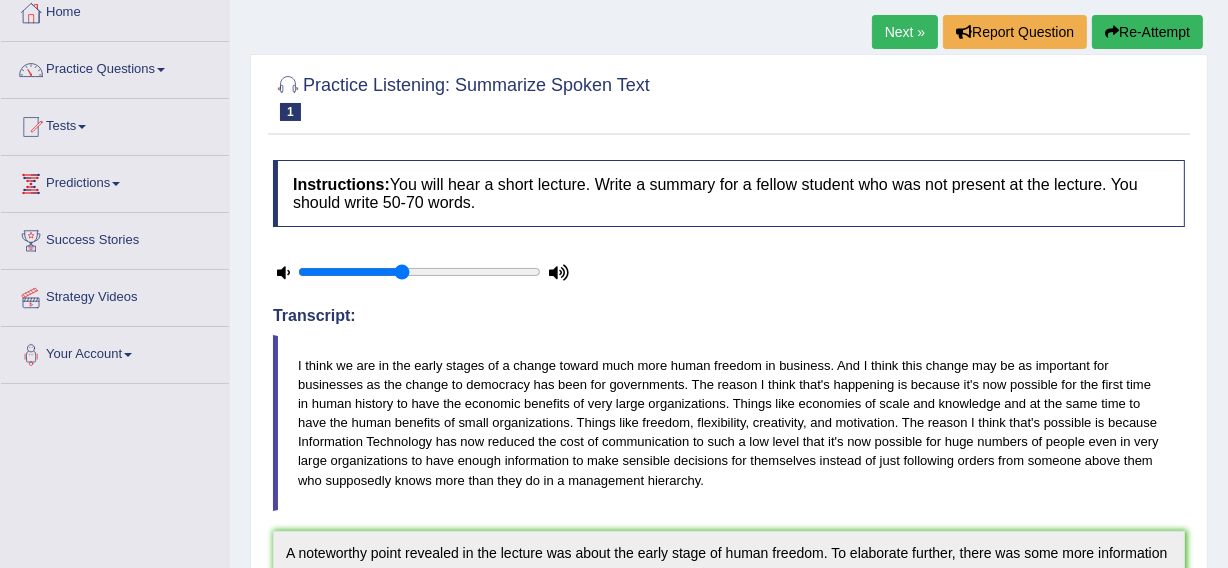 scroll, scrollTop: 109, scrollLeft: 0, axis: vertical 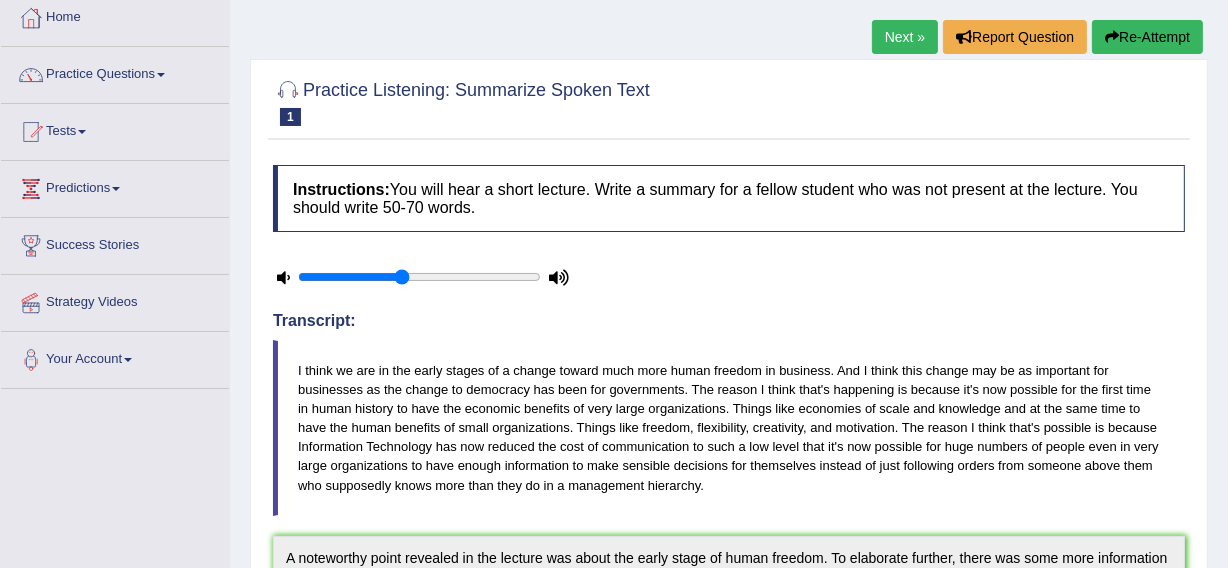 click on "Next »" at bounding box center (905, 37) 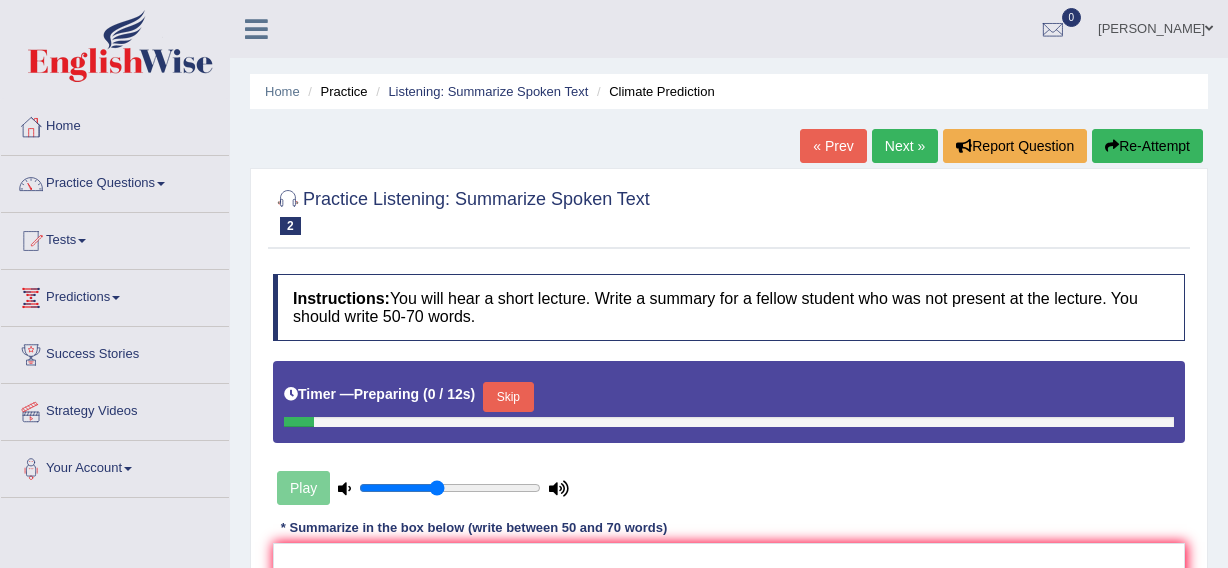 scroll, scrollTop: 0, scrollLeft: 0, axis: both 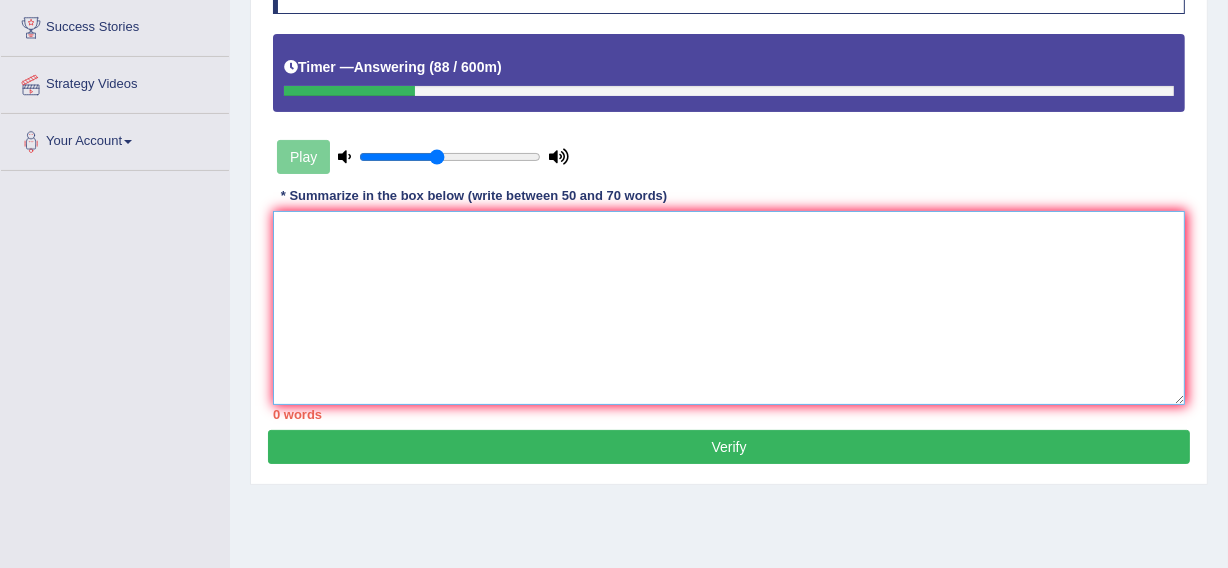 click at bounding box center [729, 308] 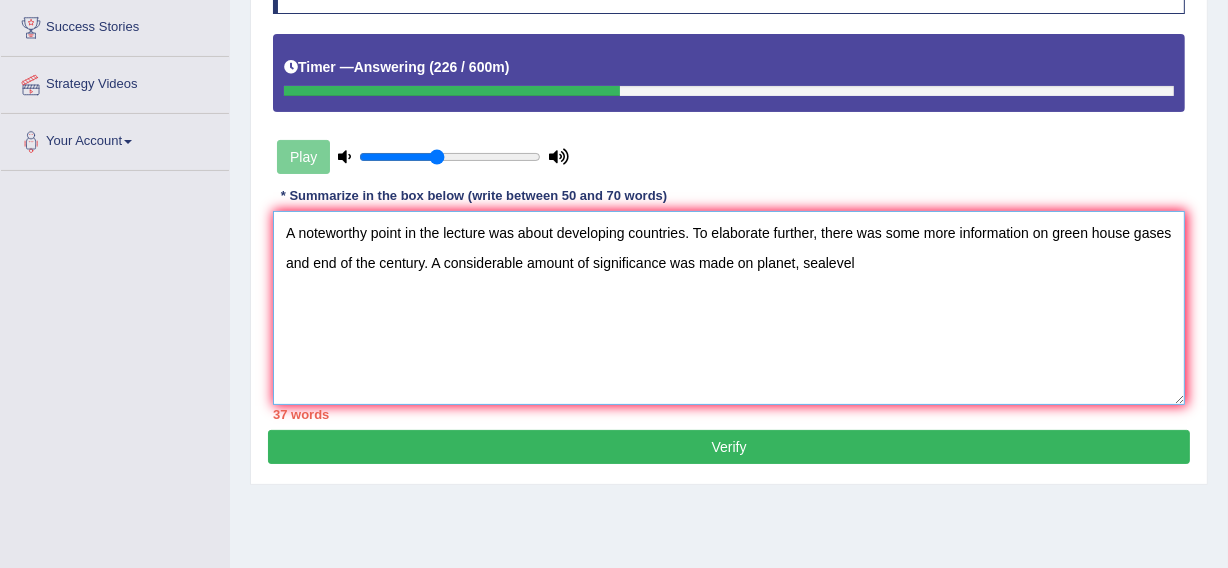 click on "A noteworthy point in the lecture was about developing countries. To elaborate further, there was some more information on green house gases and end of the century. A considerable amount of significance was made on planet, sealevel" at bounding box center [729, 308] 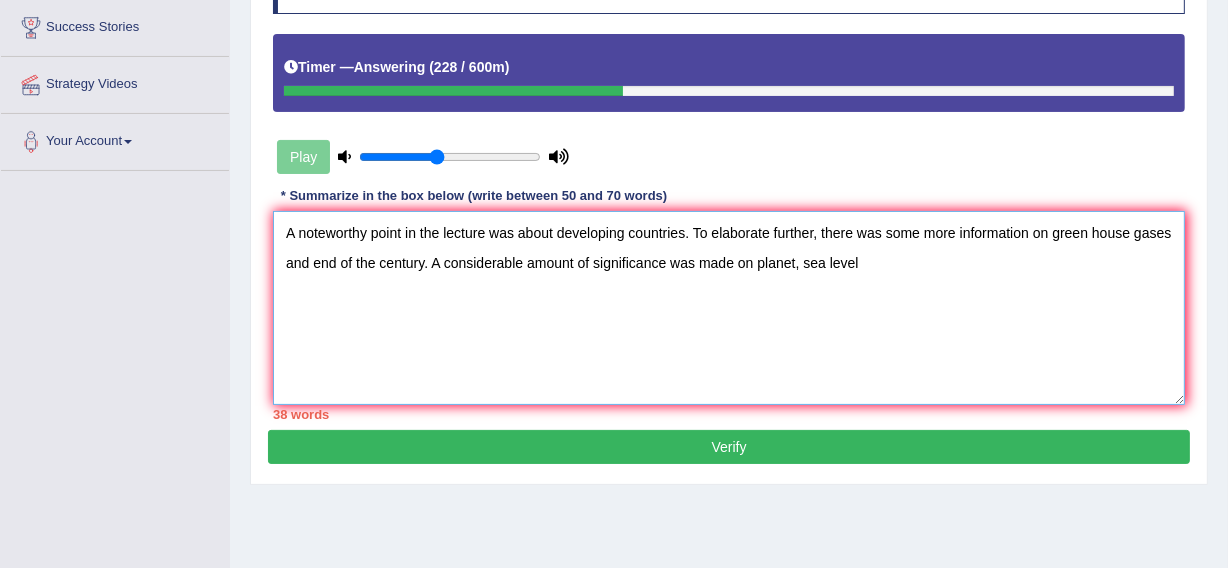 click on "A noteworthy point in the lecture was about developing countries. To elaborate further, there was some more information on green house gases and end of the century. A considerable amount of significance was made on planet, sea level" at bounding box center (729, 308) 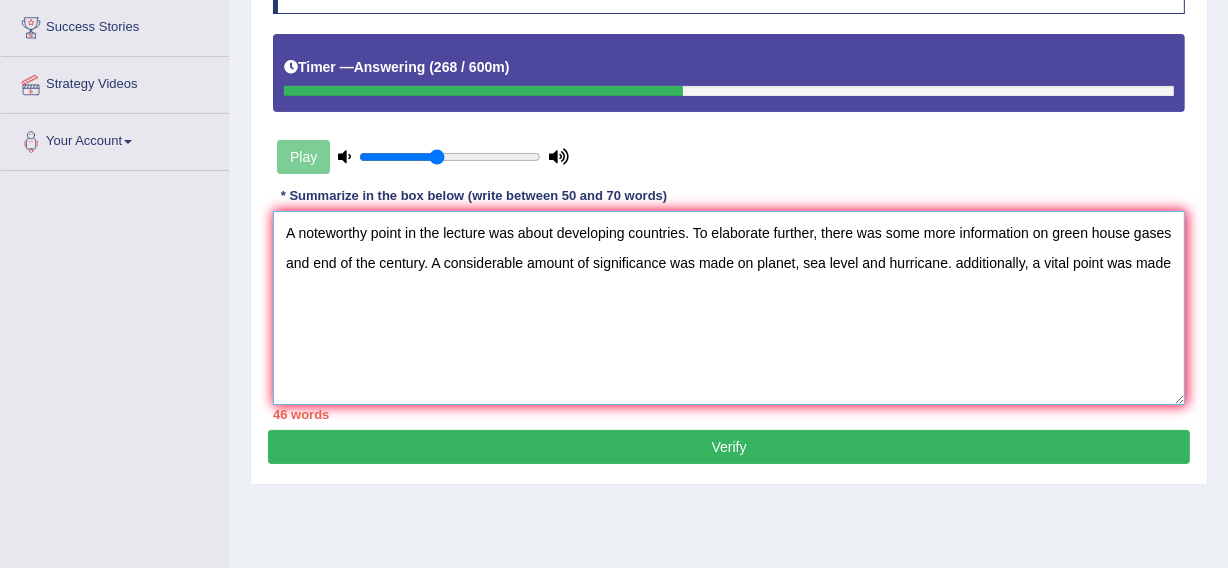 click on "A noteworthy point in the lecture was about developing countries. To elaborate further, there was some more information on green house gases and end of the century. A considerable amount of significance was made on planet, sea level and hurricane. additionally, a vital point was made" at bounding box center [729, 308] 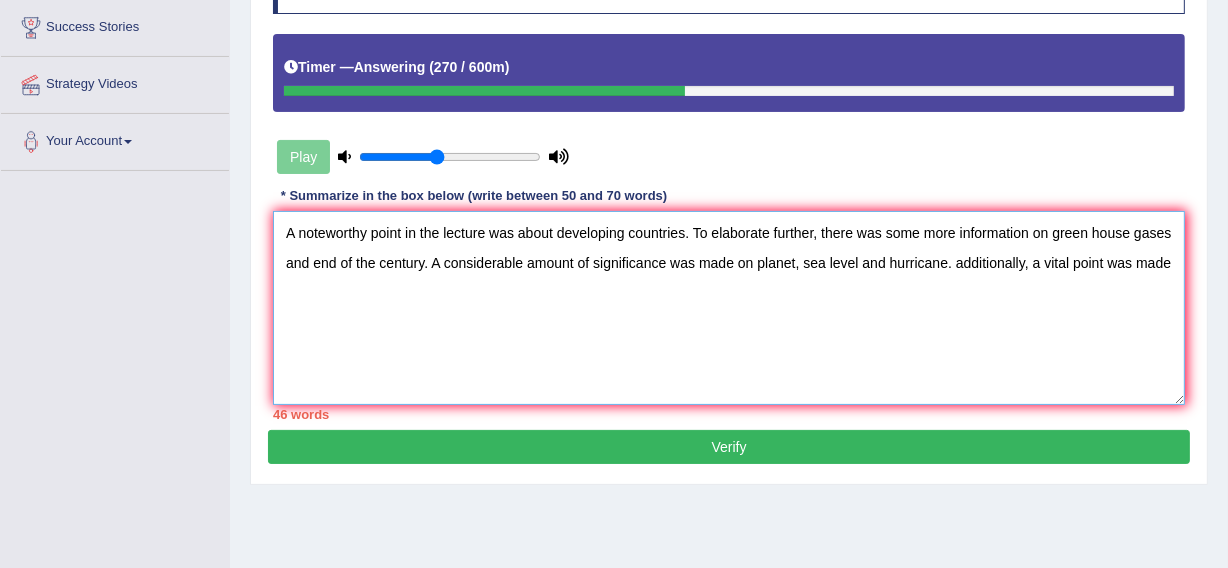 click on "A noteworthy point in the lecture was about developing countries. To elaborate further, there was some more information on green house gases and end of the century. A considerable amount of significance was made on planet, sea level and hurricane. additionally, a vital point was made" at bounding box center (729, 308) 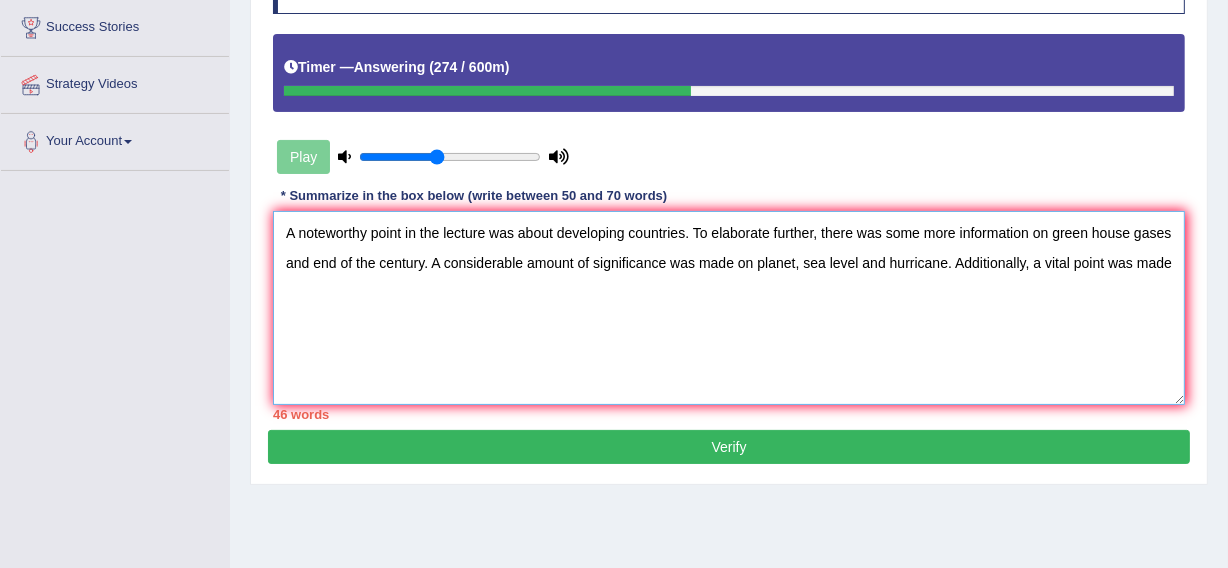 click on "A noteworthy point in the lecture was about developing countries. To elaborate further, there was some more information on green house gases and end of the century. A considerable amount of significance was made on planet, sea level and hurricane. Additionally, a vital point was made" at bounding box center (729, 308) 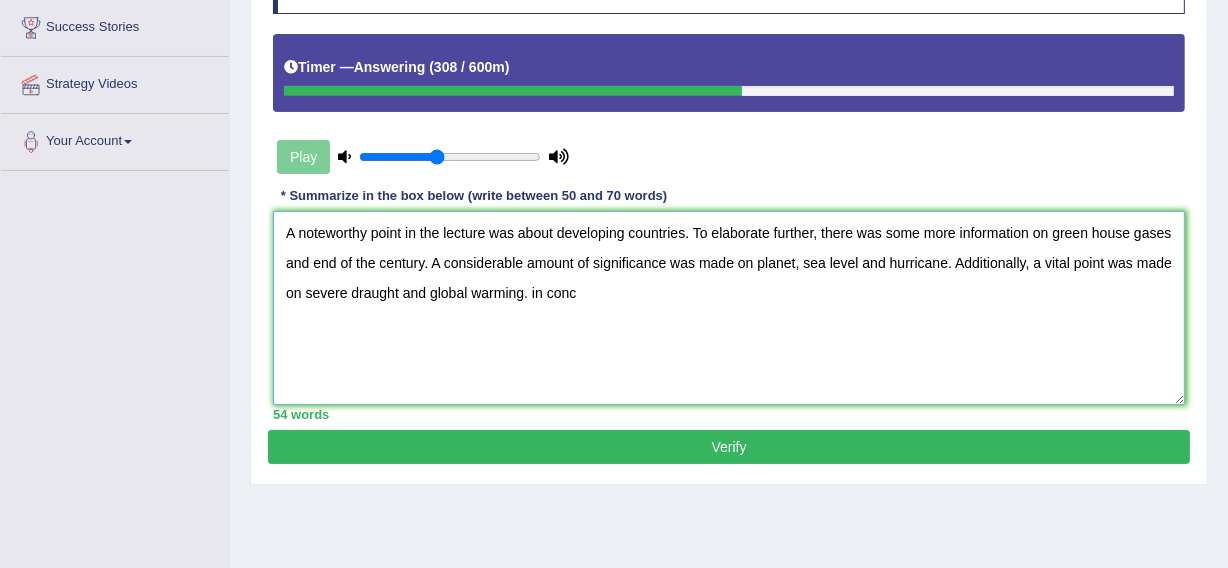 click on "A noteworthy point in the lecture was about developing countries. To elaborate further, there was some more information on green house gases and end of the century. A considerable amount of significance was made on planet, sea level and hurricane. Additionally, a vital point was made on severe draught and global warming. in conc" at bounding box center (729, 308) 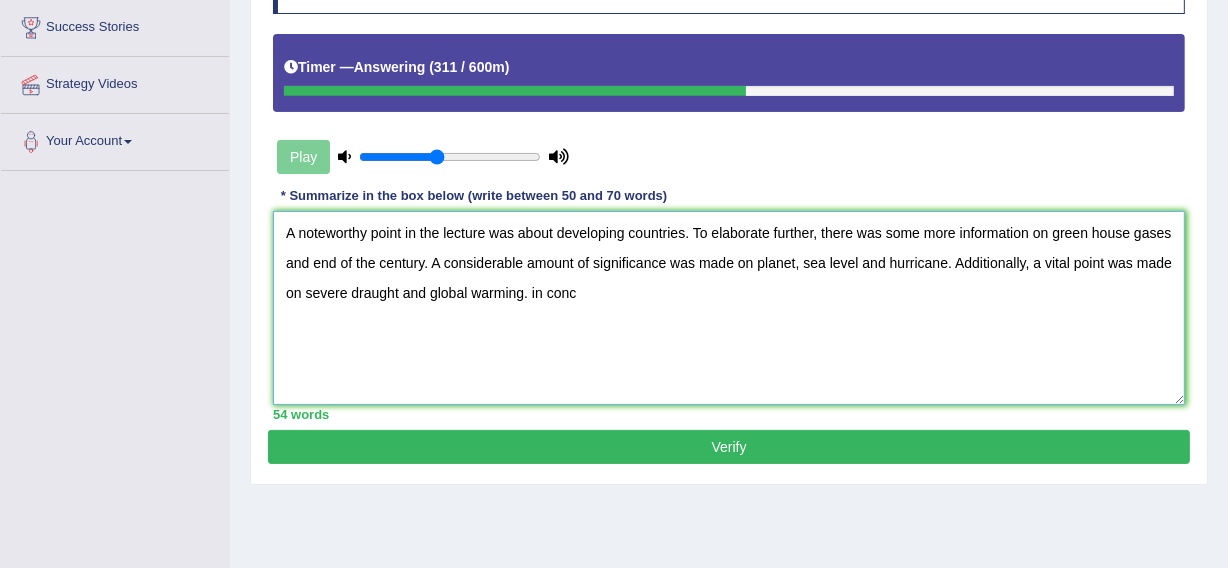 click on "A noteworthy point in the lecture was about developing countries. To elaborate further, there was some more information on green house gases and end of the century. A considerable amount of significance was made on planet, sea level and hurricane. Additionally, a vital point was made on severe draught and global warming. in conc" at bounding box center [729, 308] 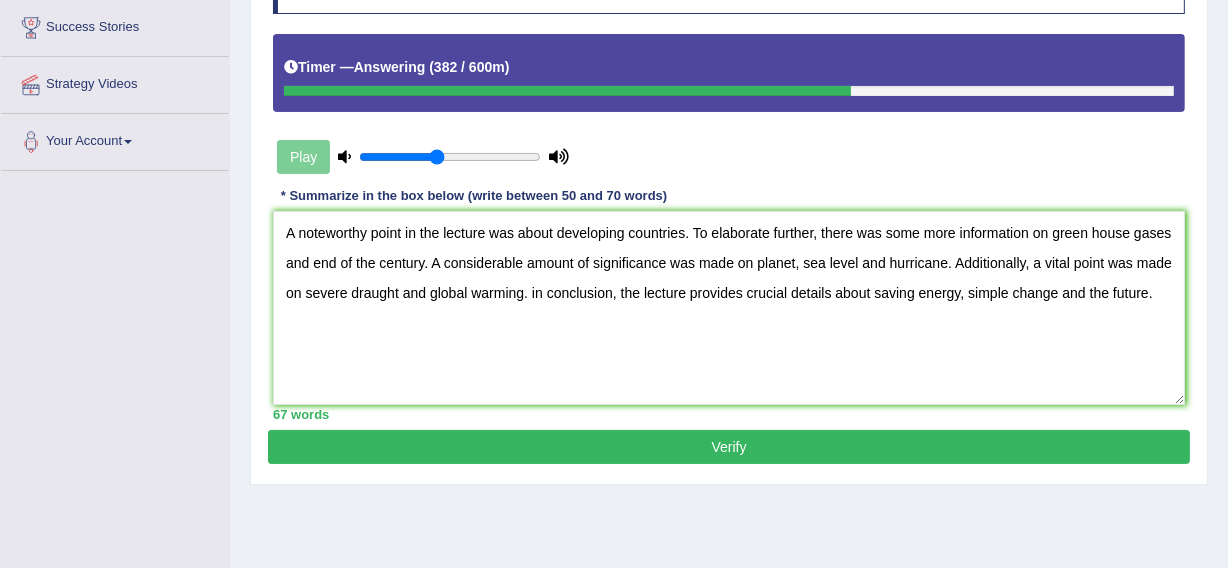 click on "Toggle navigation
Home
Practice Questions   Speaking Practice Read Aloud
Repeat Sentence
Describe Image
Re-tell Lecture
Answer Short Question
Writing Practice  Summarize Written Text
Write Essay
Reading Practice  Reading & Writing: Fill In The Blanks
Choose Multiple Answers
Re-order Paragraphs
Fill In The Blanks
Choose Single Answer
Listening Practice  Summarize Spoken Text
Highlight Incorrect Words
Highlight Correct Summary
Select Missing Word
Choose Single Answer
Choose Multiple Answers
Fill In The Blanks
Write From Dictation
Pronunciation
Tests  Take Practice Sectional Test
Take Mock Test
History
Predictions  Latest Predictions" at bounding box center (614, 193) 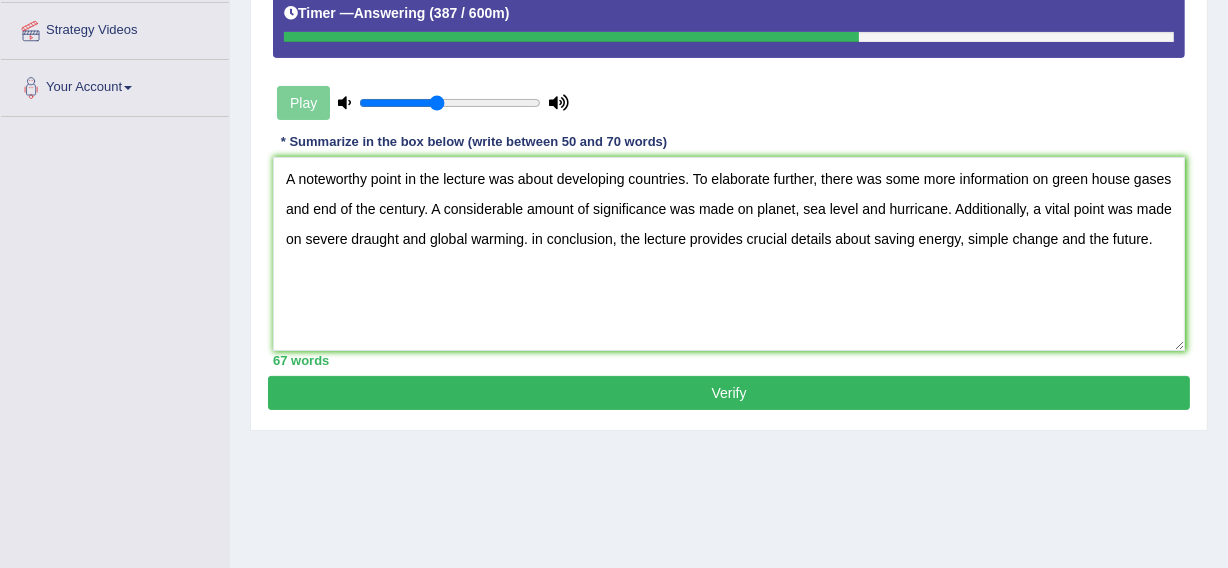 scroll, scrollTop: 263, scrollLeft: 0, axis: vertical 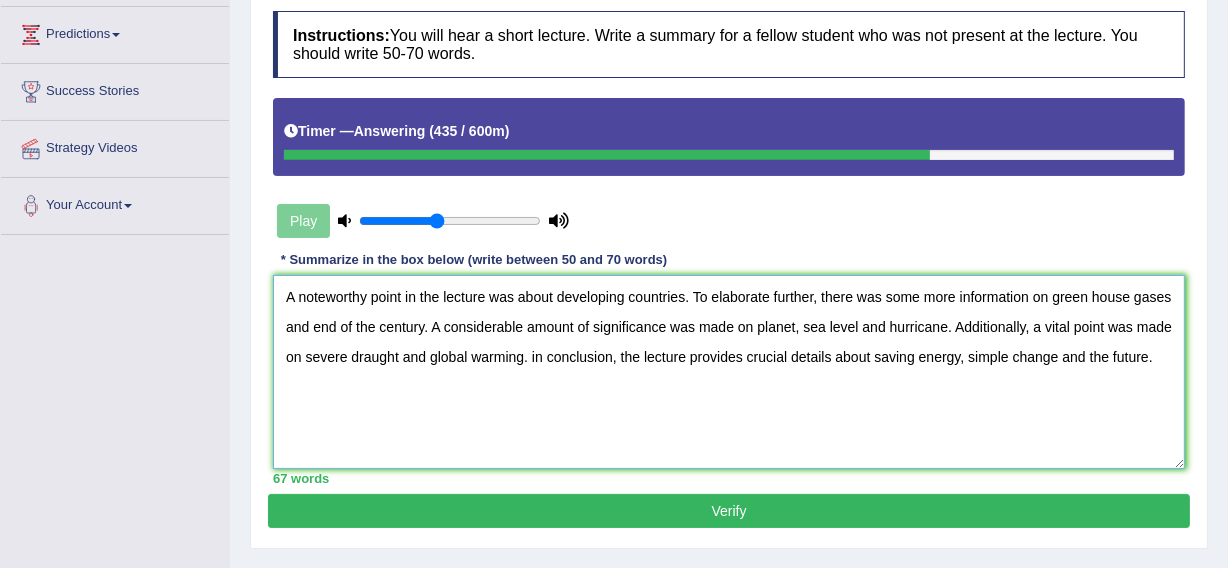 click on "A noteworthy point in the lecture was about developing countries. To elaborate further, there was some more information on green house gases and end of the century. A considerable amount of significance was made on planet, sea level and hurricane. Additionally, a vital point was made on severe draught and global warming. in conclusion, the lecture provides crucial details about saving energy, simple change and the future." at bounding box center [729, 372] 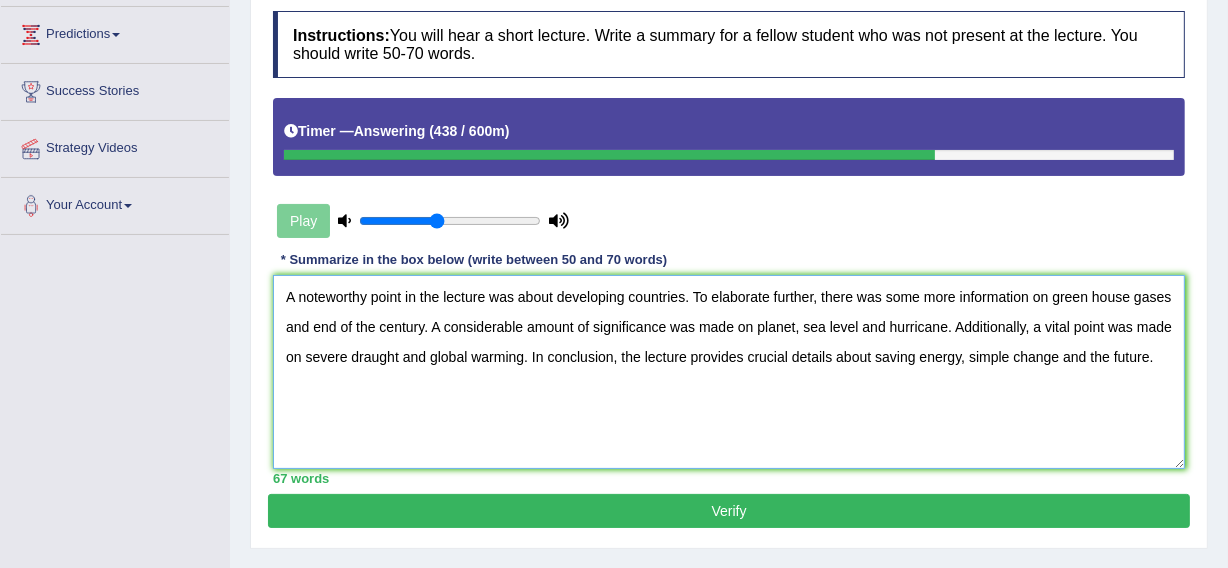 click on "A noteworthy point in the lecture was about developing countries. To elaborate further, there was some more information on green house gases and end of the century. A considerable amount of significance was made on planet, sea level and hurricane. Additionally, a vital point was made on severe draught and global warming. In conclusion, the lecture provides crucial details about saving energy, simple change and the future." at bounding box center (729, 372) 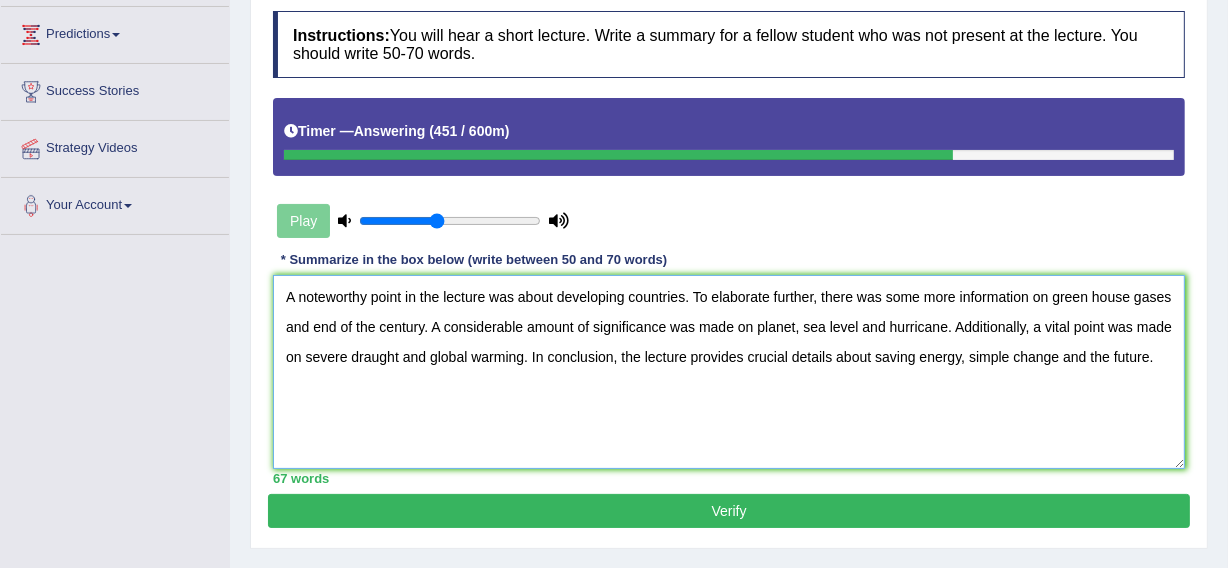 type on "A noteworthy point in the lecture was about developing countries. To elaborate further, there was some more information on green house gases and end of the century. A considerable amount of significance was made on planet, sea level and hurricane. Additionally, a vital point was made on severe draught and global warming. In conclusion, the lecture provides crucial details about saving energy, simple change and the future." 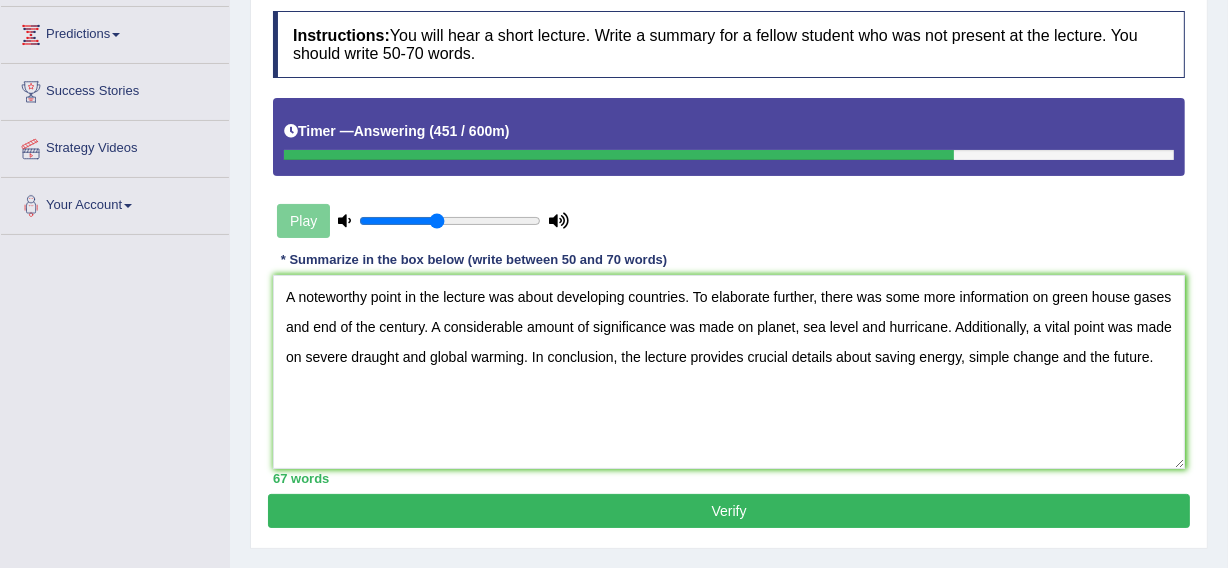 click on "Verify" at bounding box center (729, 511) 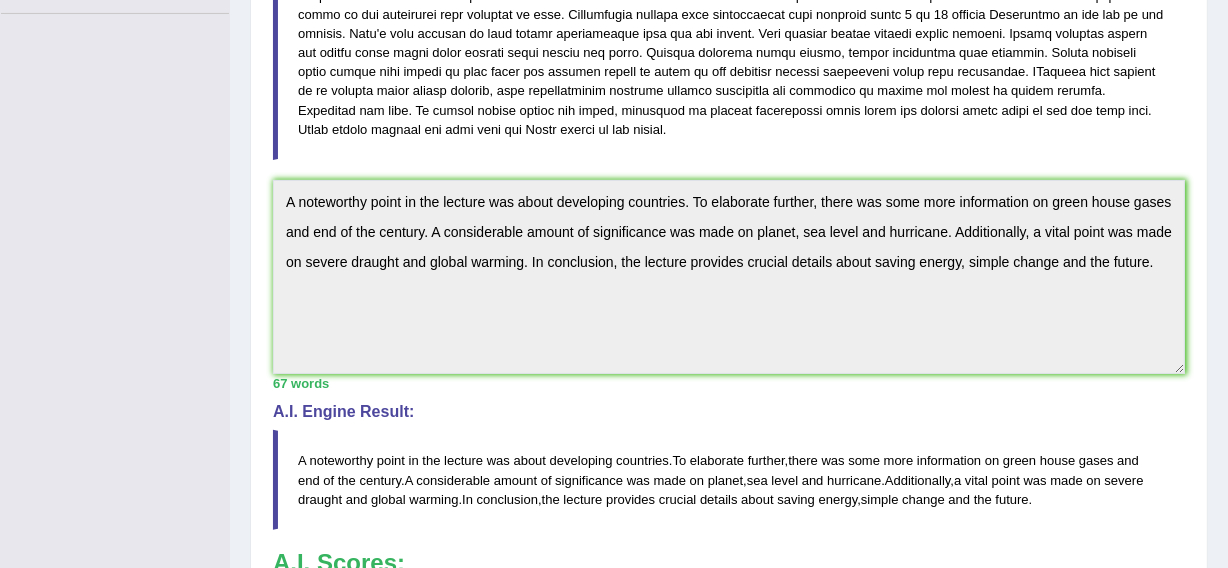 scroll, scrollTop: 481, scrollLeft: 0, axis: vertical 